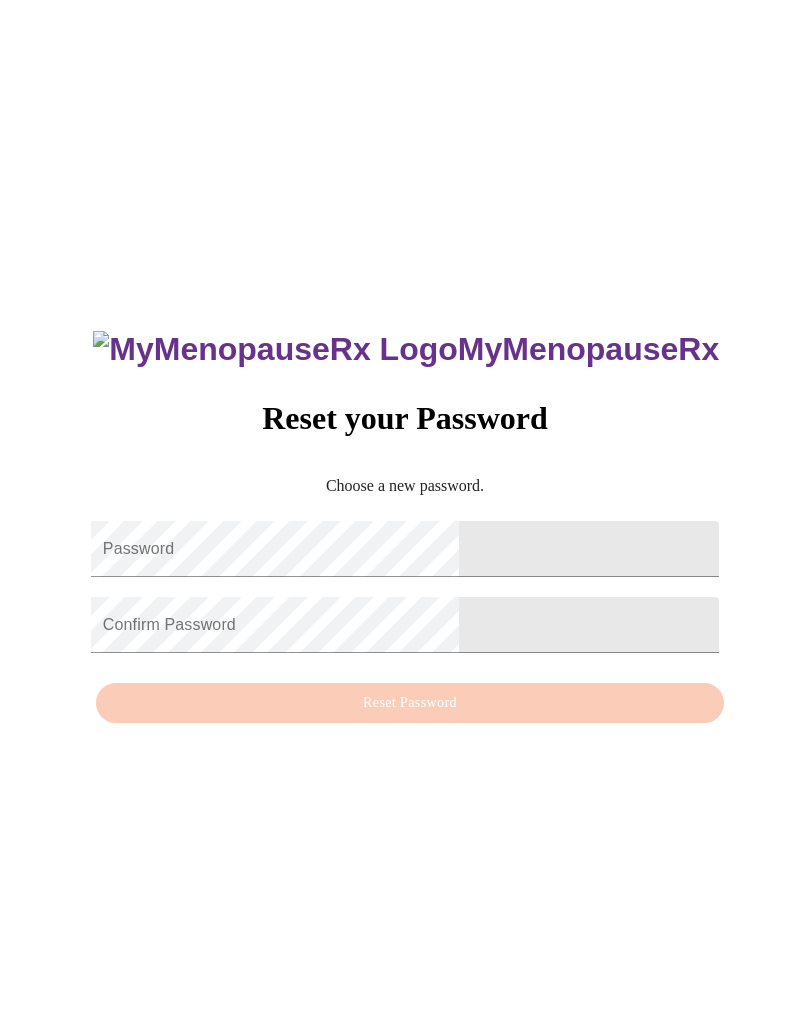 scroll, scrollTop: 0, scrollLeft: 0, axis: both 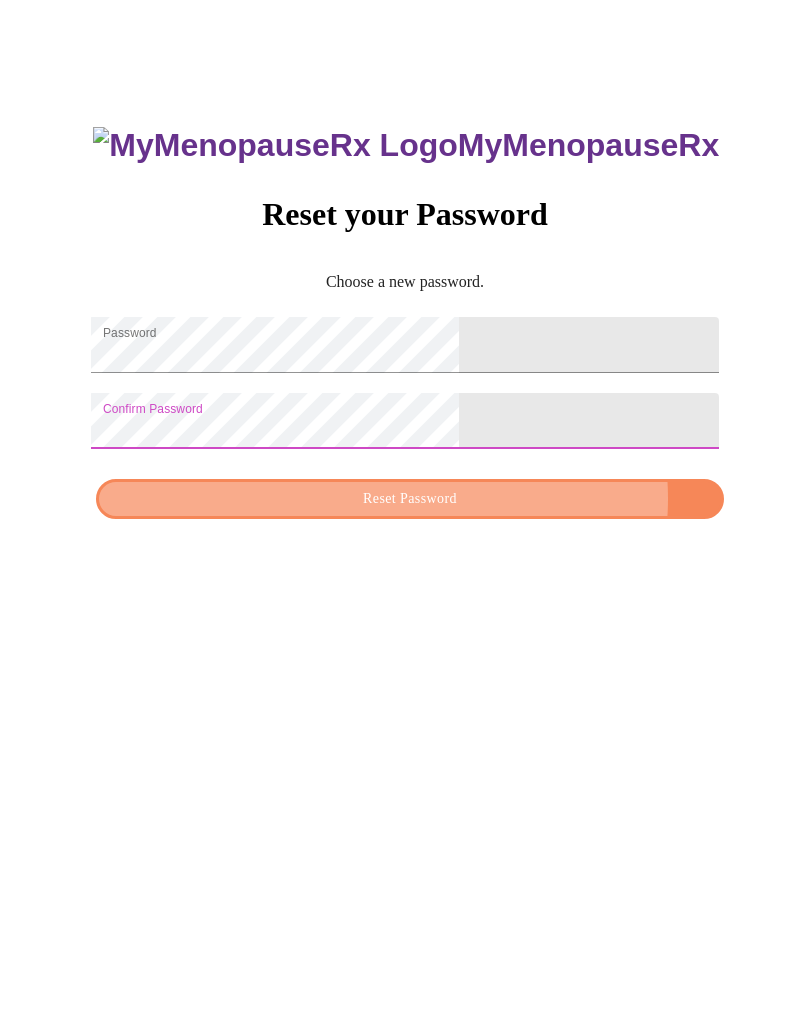 click on "Reset Password" at bounding box center [410, 703] 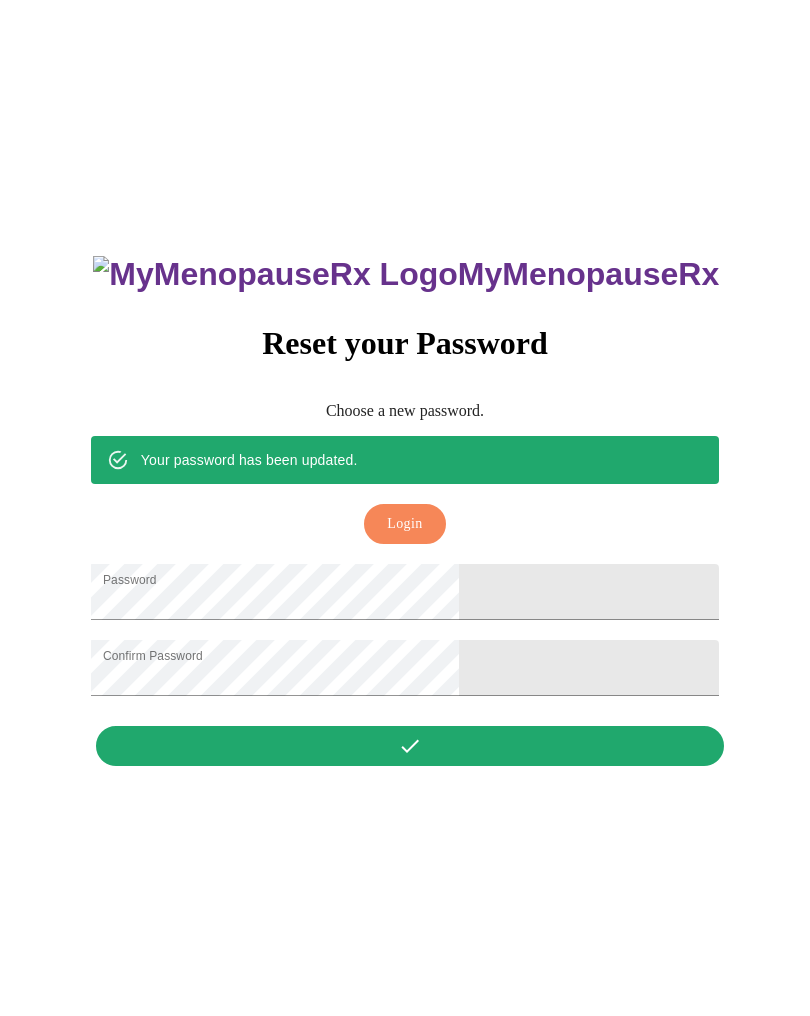 click on "Login" at bounding box center [404, 524] 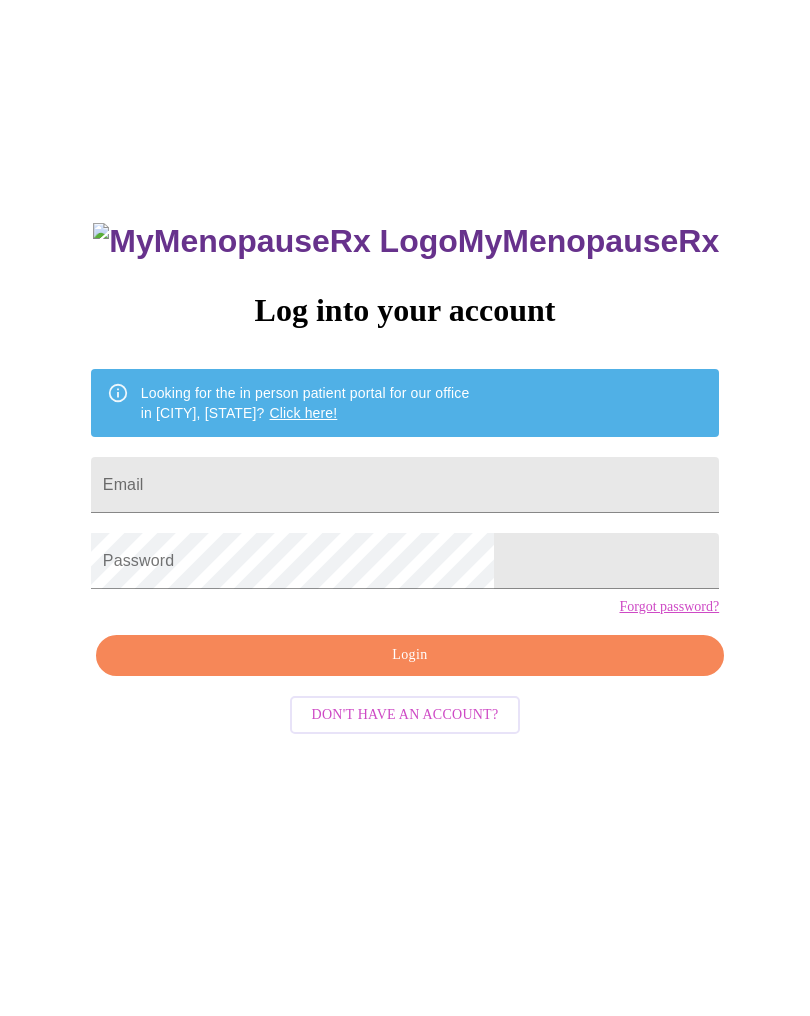 click on "Email" at bounding box center (405, 485) 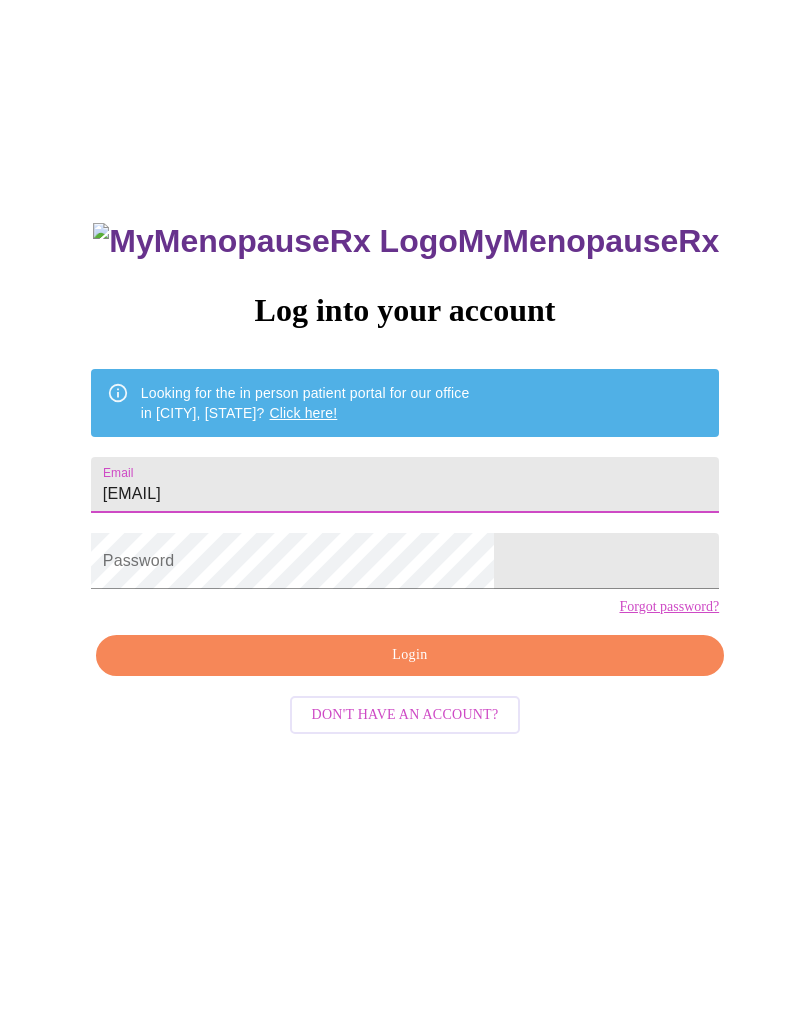 type on "[EMAIL]" 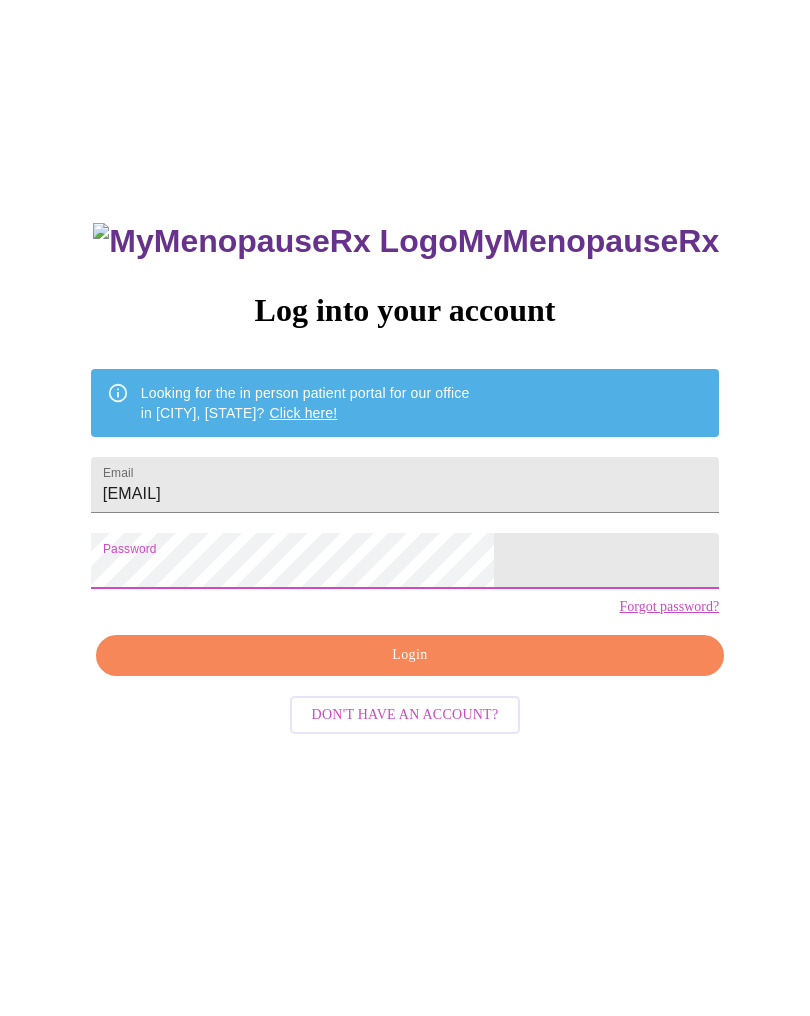 click on "Login" at bounding box center (410, 655) 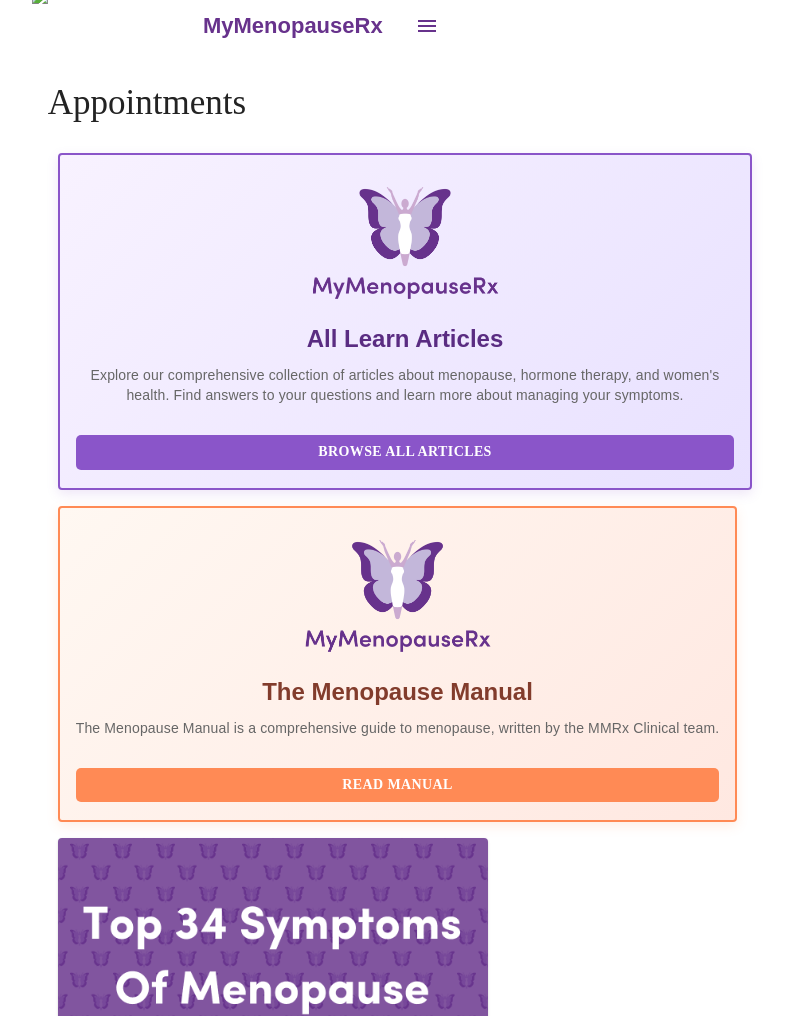 scroll, scrollTop: 0, scrollLeft: 0, axis: both 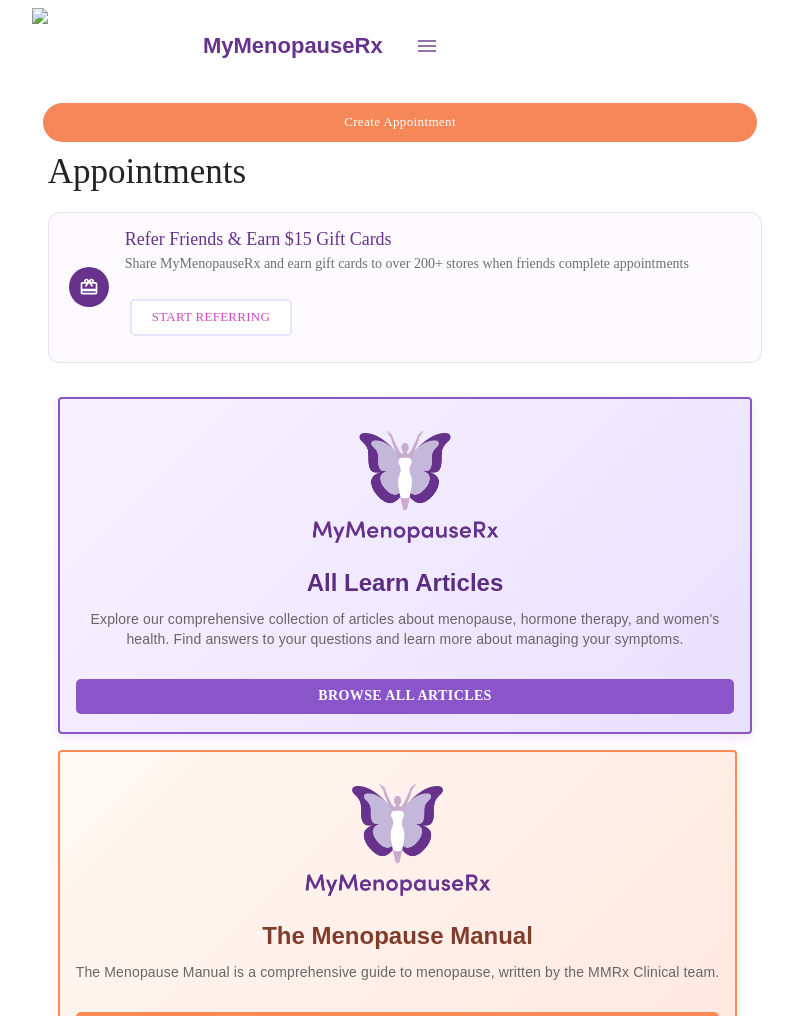 click at bounding box center [427, 46] 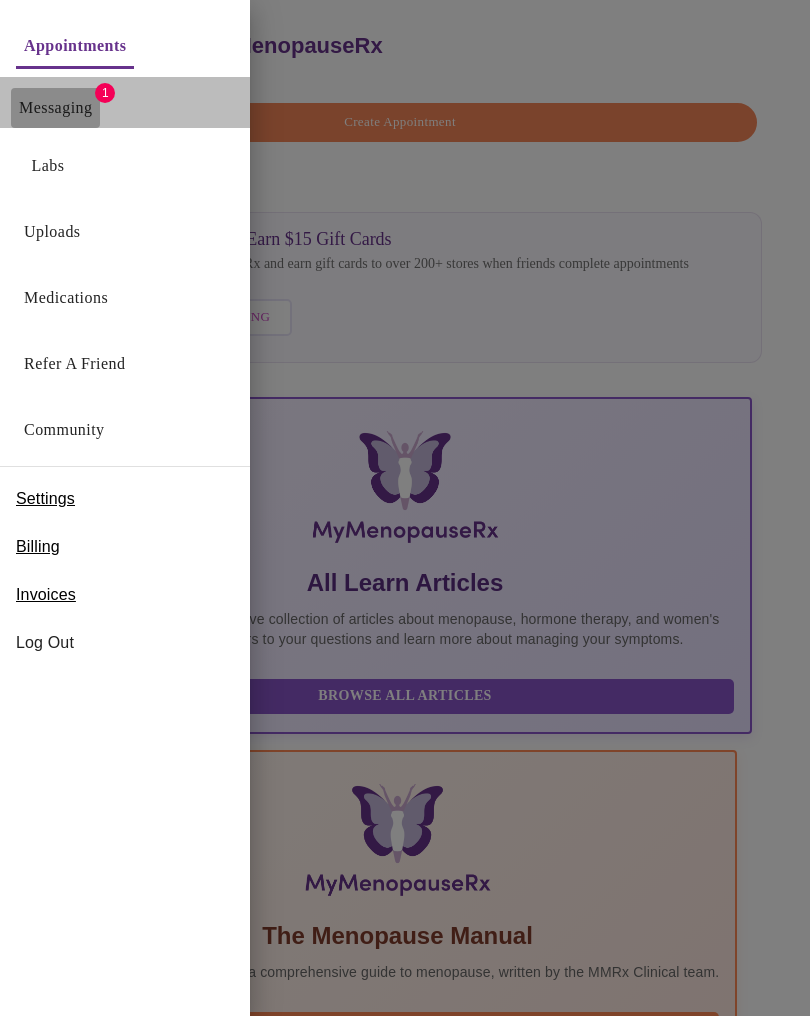 click on "Messaging" at bounding box center (55, 108) 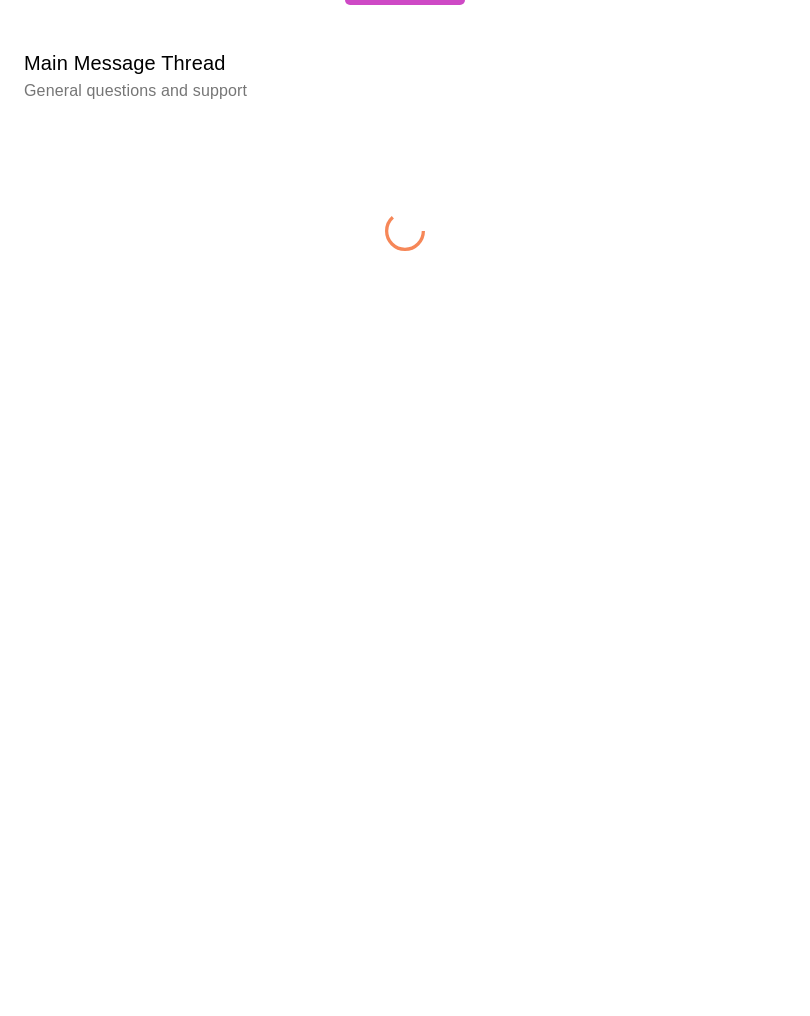 scroll, scrollTop: 173, scrollLeft: 0, axis: vertical 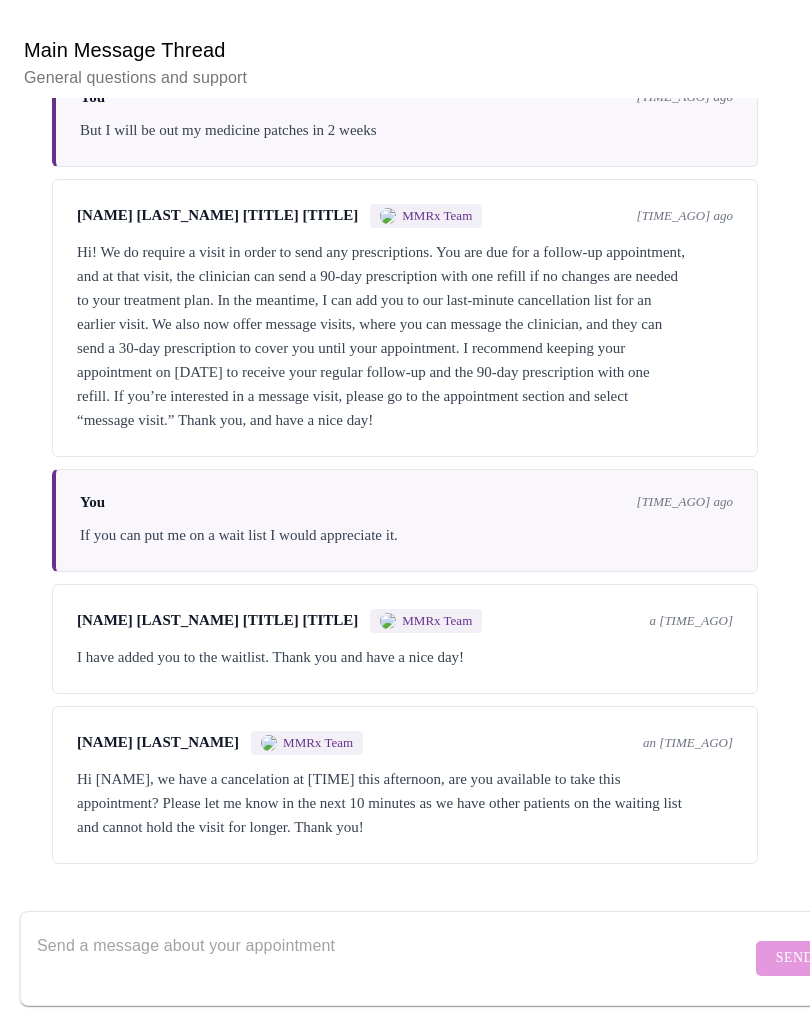 click at bounding box center [394, 958] 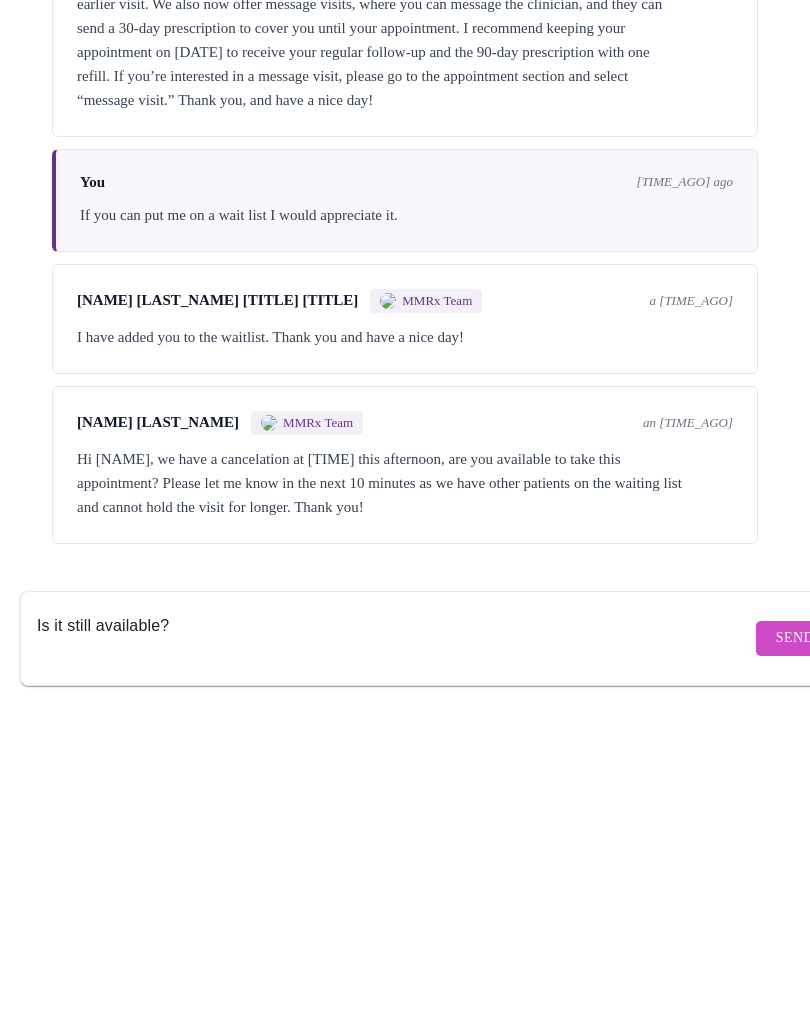 type on "Is it still available?" 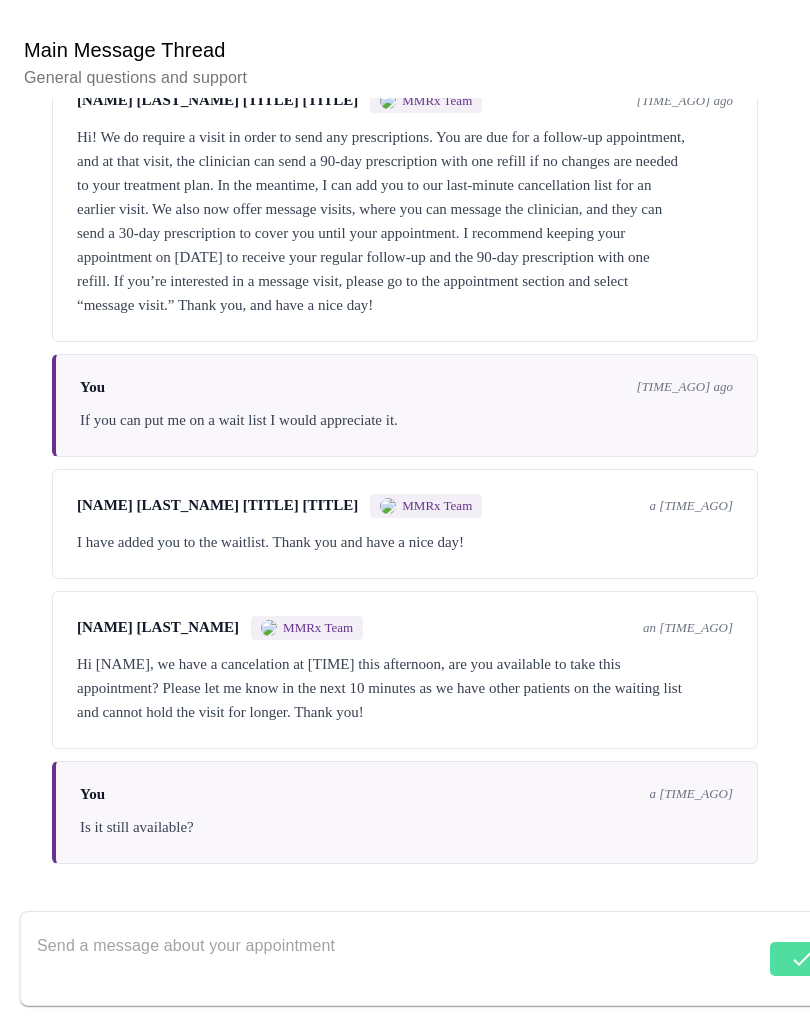 scroll, scrollTop: 2160, scrollLeft: 0, axis: vertical 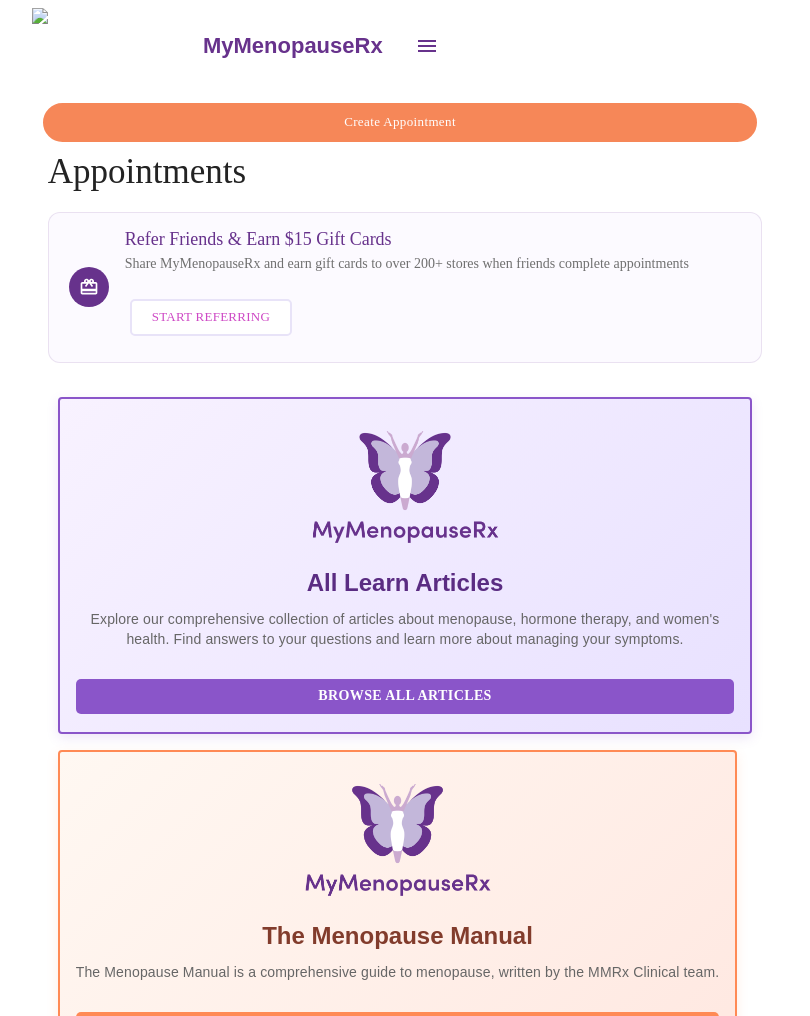 click at bounding box center [427, 46] 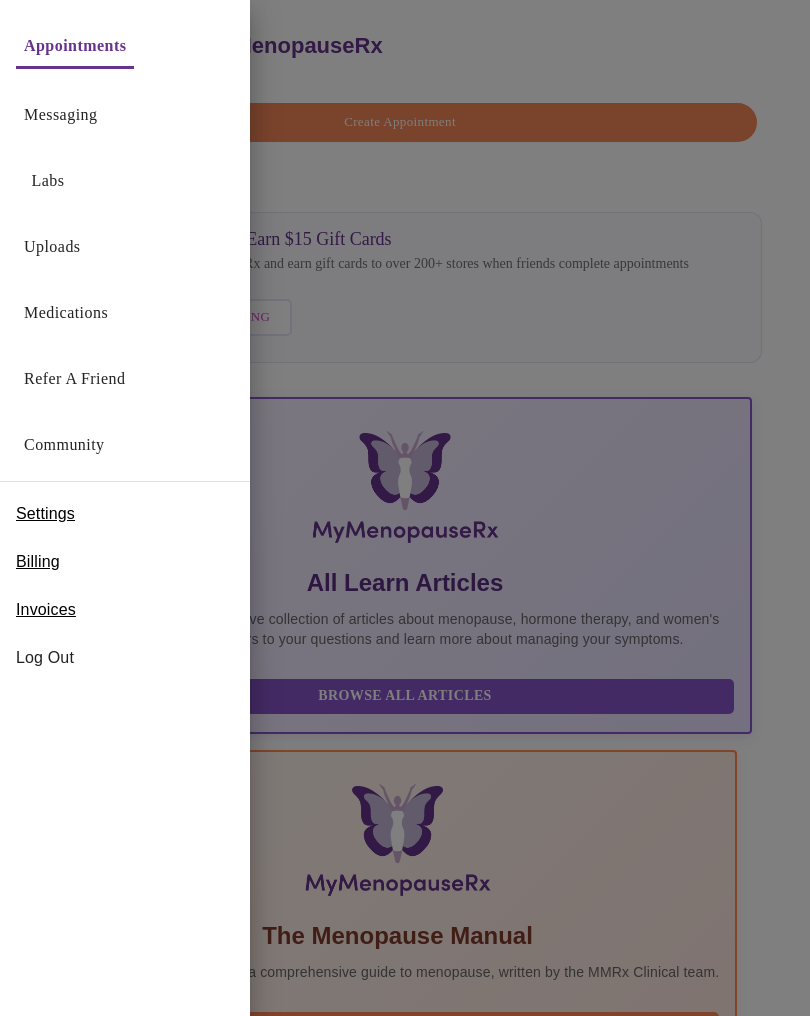 click on "Messaging" at bounding box center [60, 115] 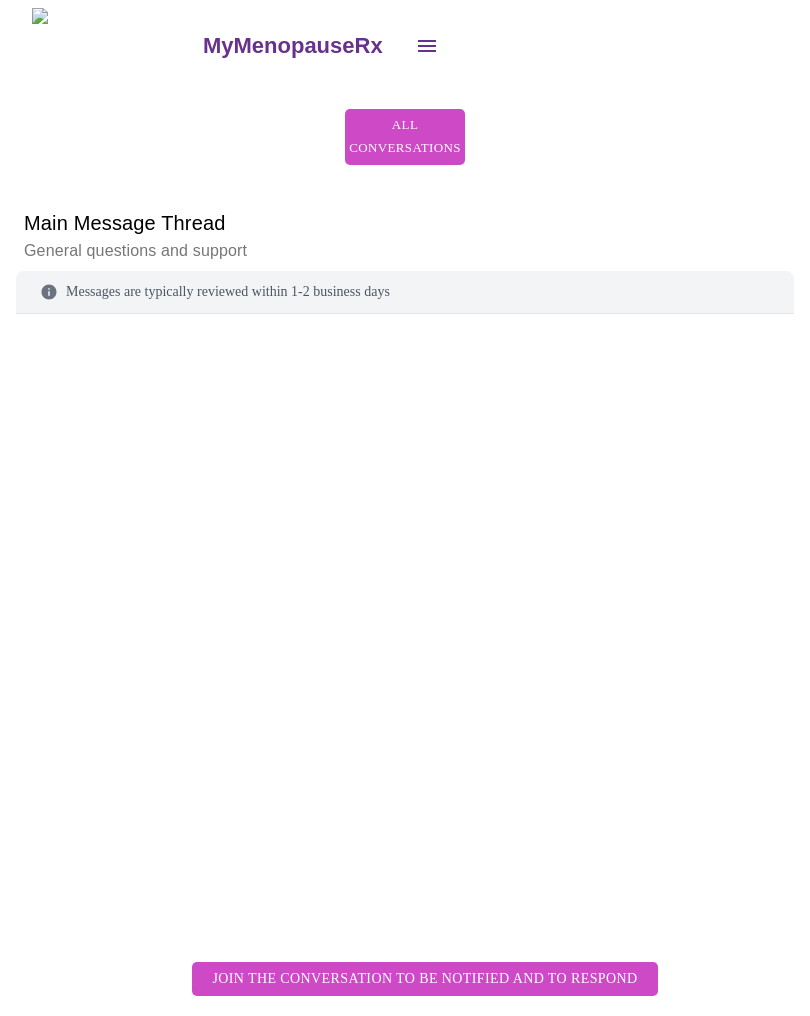 scroll, scrollTop: 173, scrollLeft: 0, axis: vertical 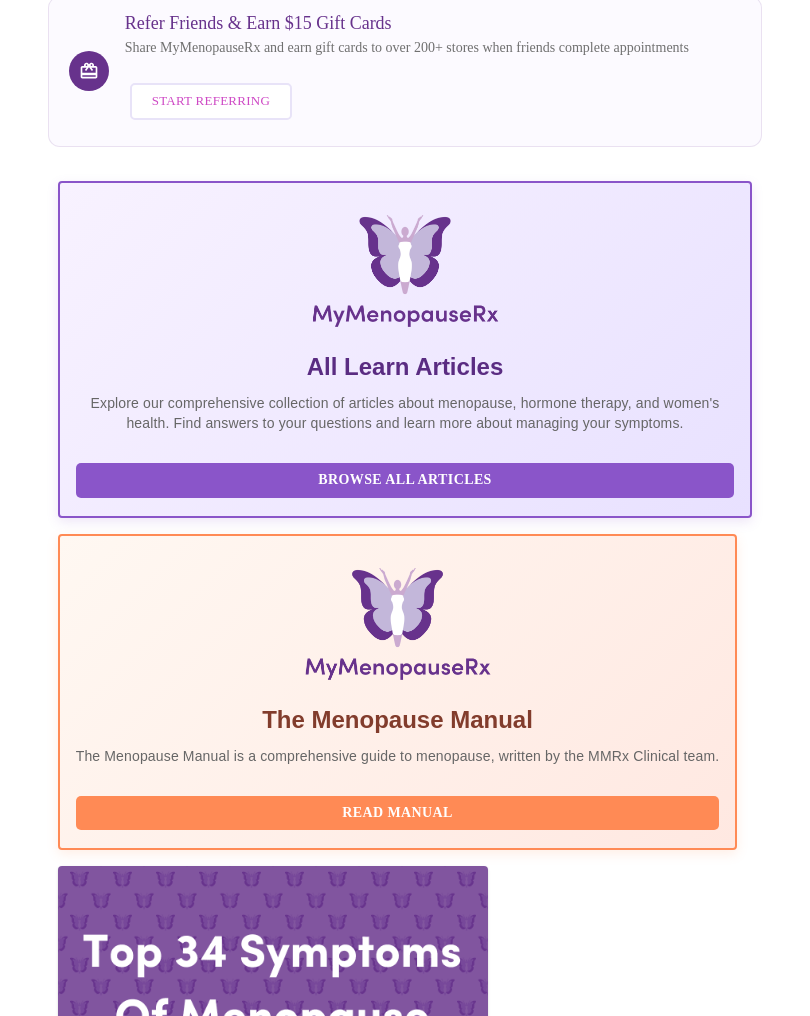 click on "[DAY_OF_WEEK], [MONTH] [DAY] [YEAR] @ [TIME] - [TIME] [TIMEZONE]" at bounding box center [368, 2997] 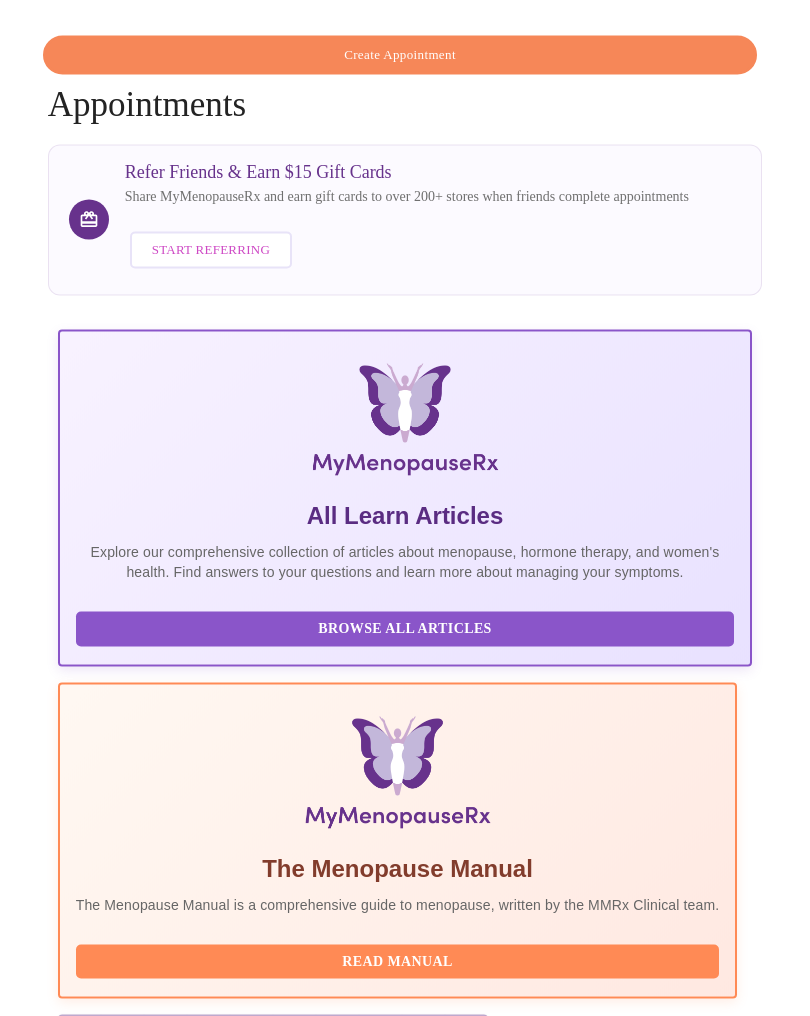 scroll, scrollTop: 0, scrollLeft: 0, axis: both 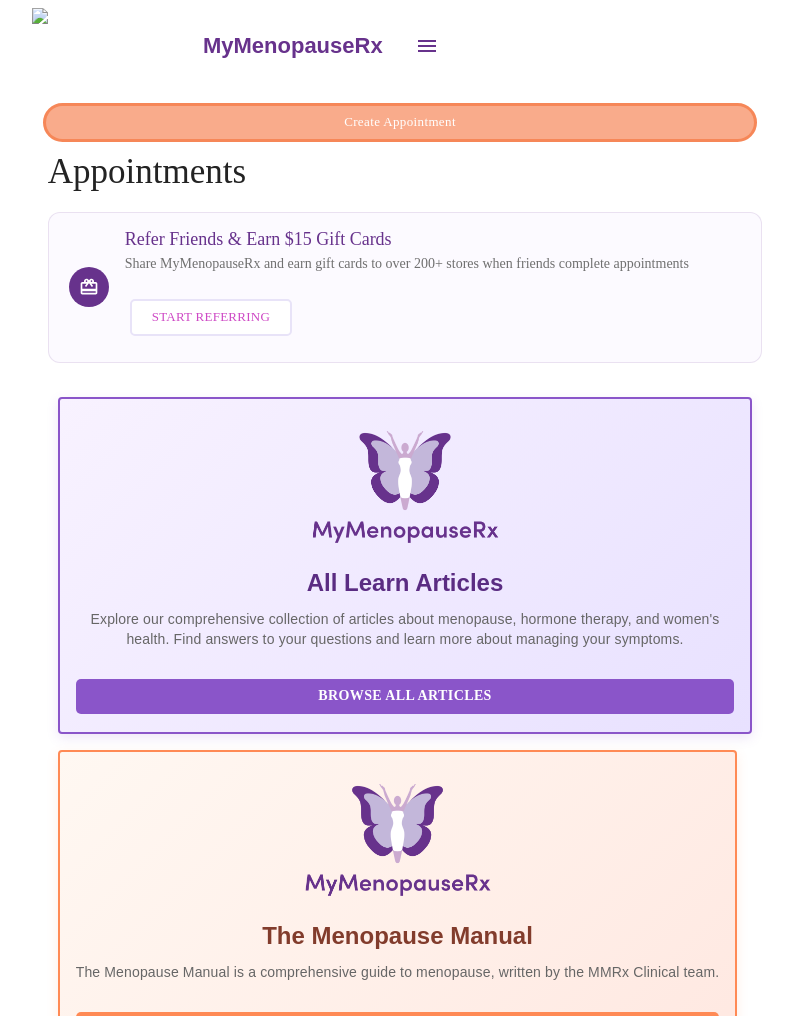click on "Create Appointment" at bounding box center (400, 122) 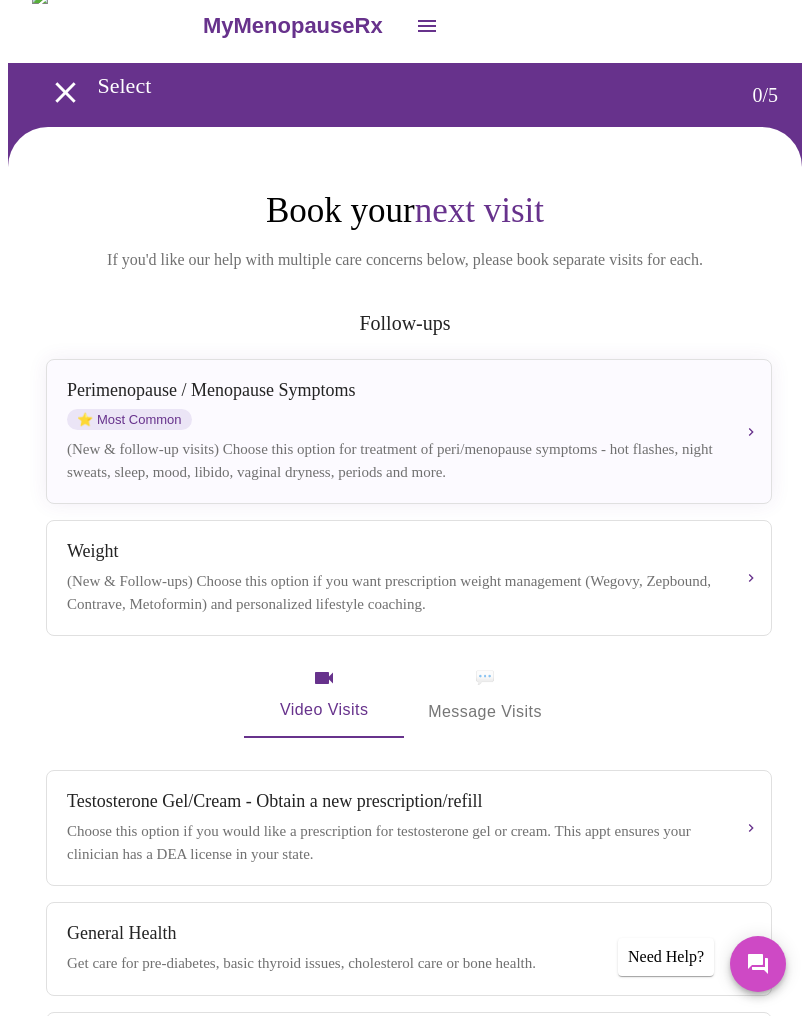 scroll, scrollTop: 21, scrollLeft: 0, axis: vertical 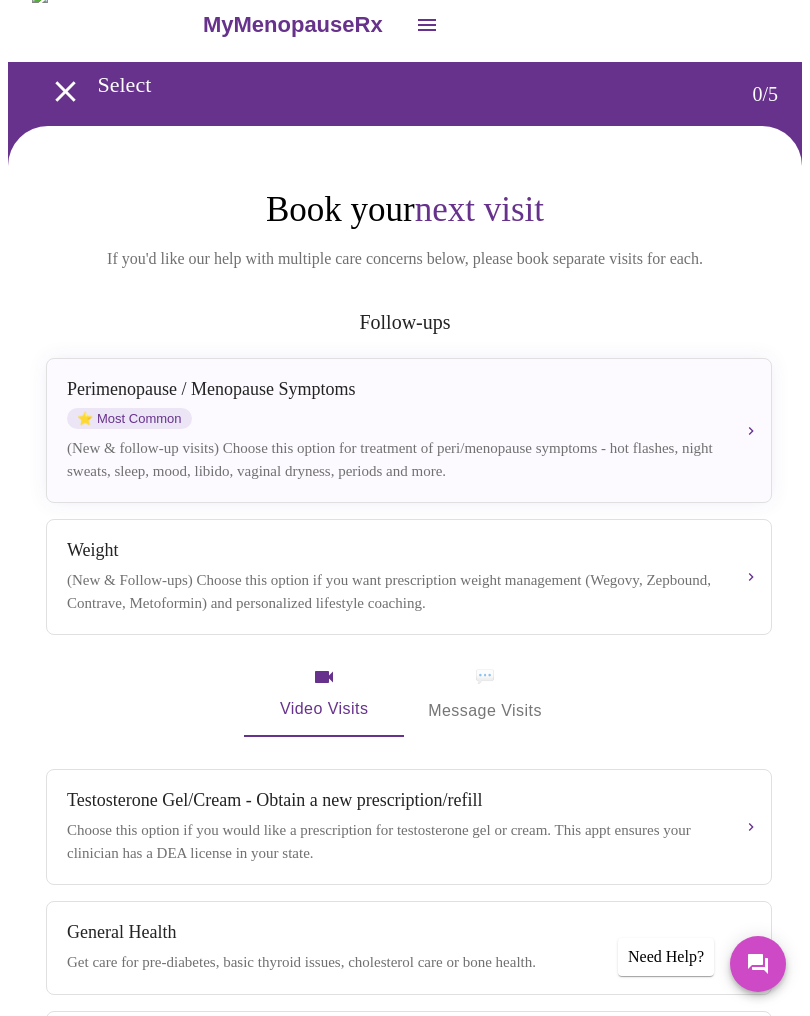 click on "Perimenopause / Menopause Symptoms  ⭐  Most Common (New & follow-up visits) Choose this option for treatment of peri/menopause symptoms - hot flashes, night sweats, sleep, mood, libido, vaginal dryness, periods and more." at bounding box center [409, 430] 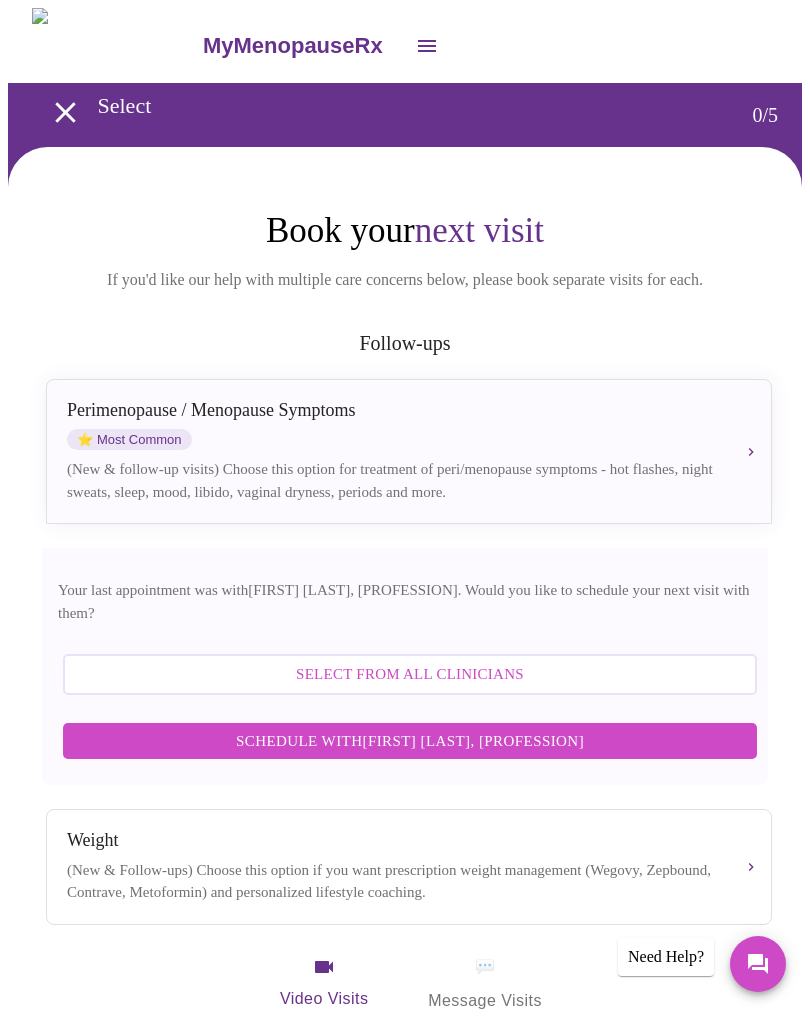 scroll, scrollTop: 2, scrollLeft: 0, axis: vertical 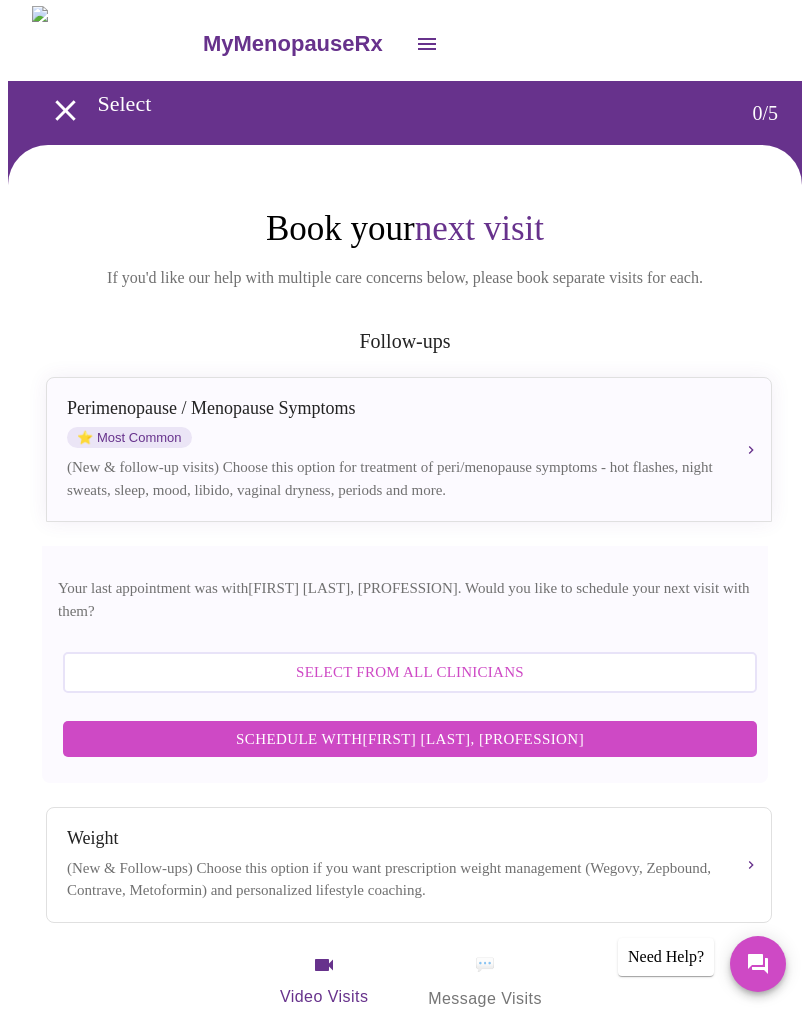 click on "Select from All Clinicians" at bounding box center [410, 672] 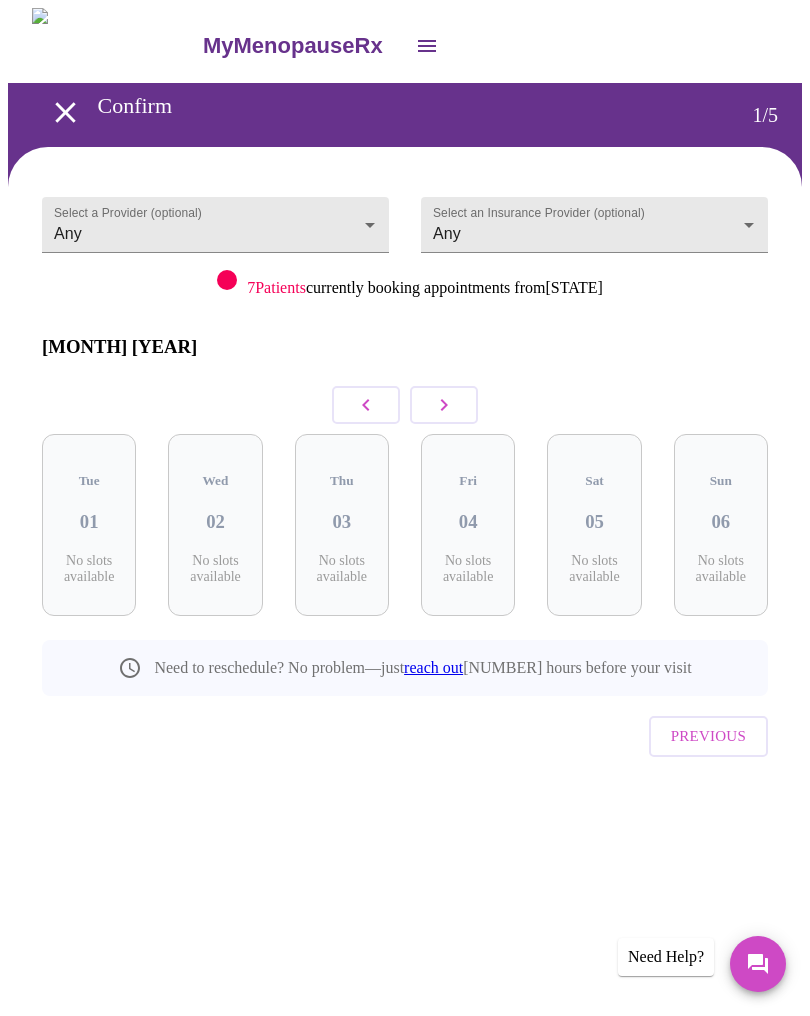 scroll, scrollTop: 0, scrollLeft: 0, axis: both 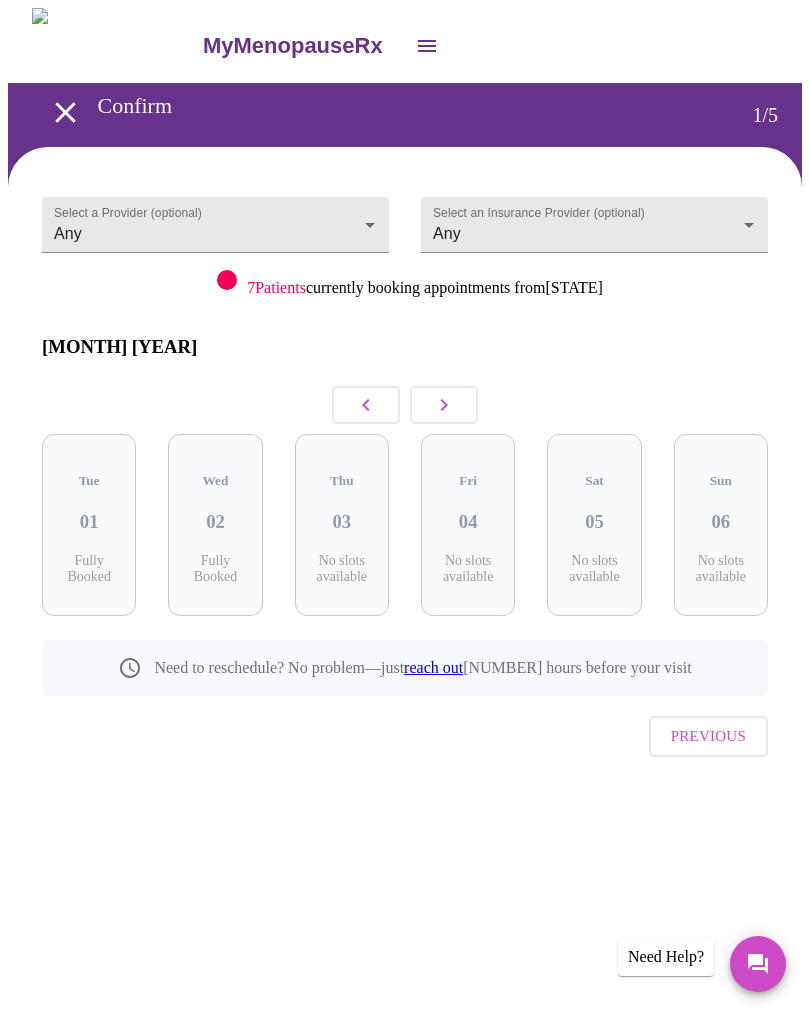 click on "Fully Booked" at bounding box center (89, 569) 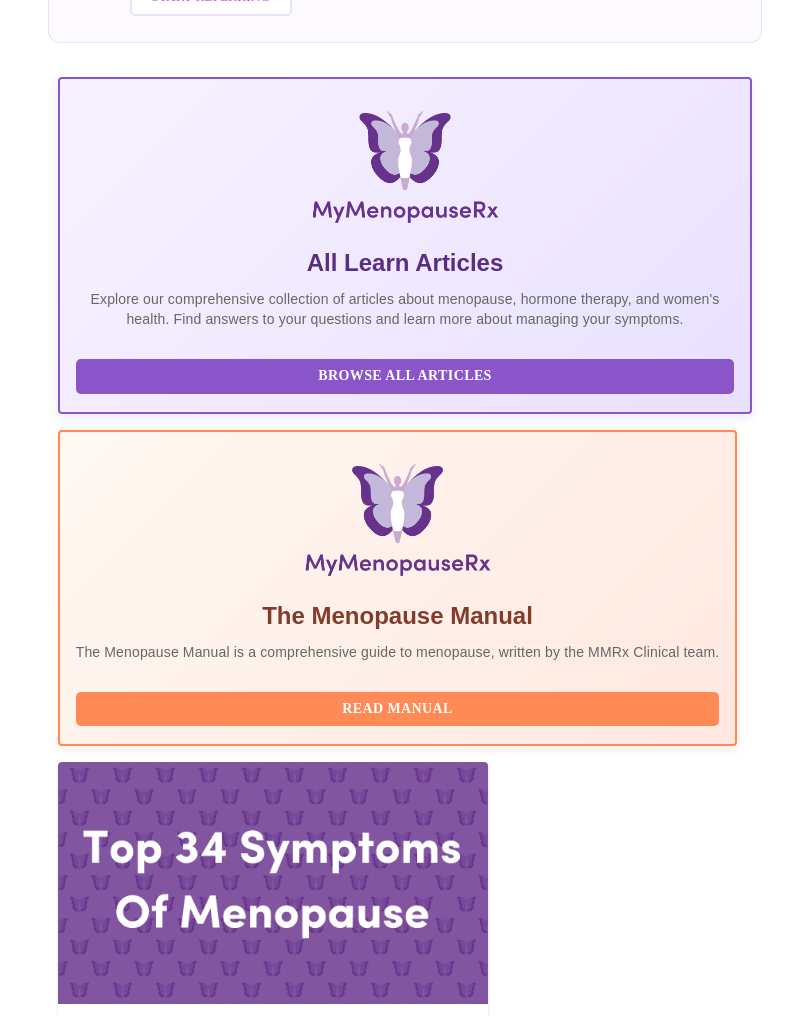 scroll, scrollTop: 0, scrollLeft: 0, axis: both 